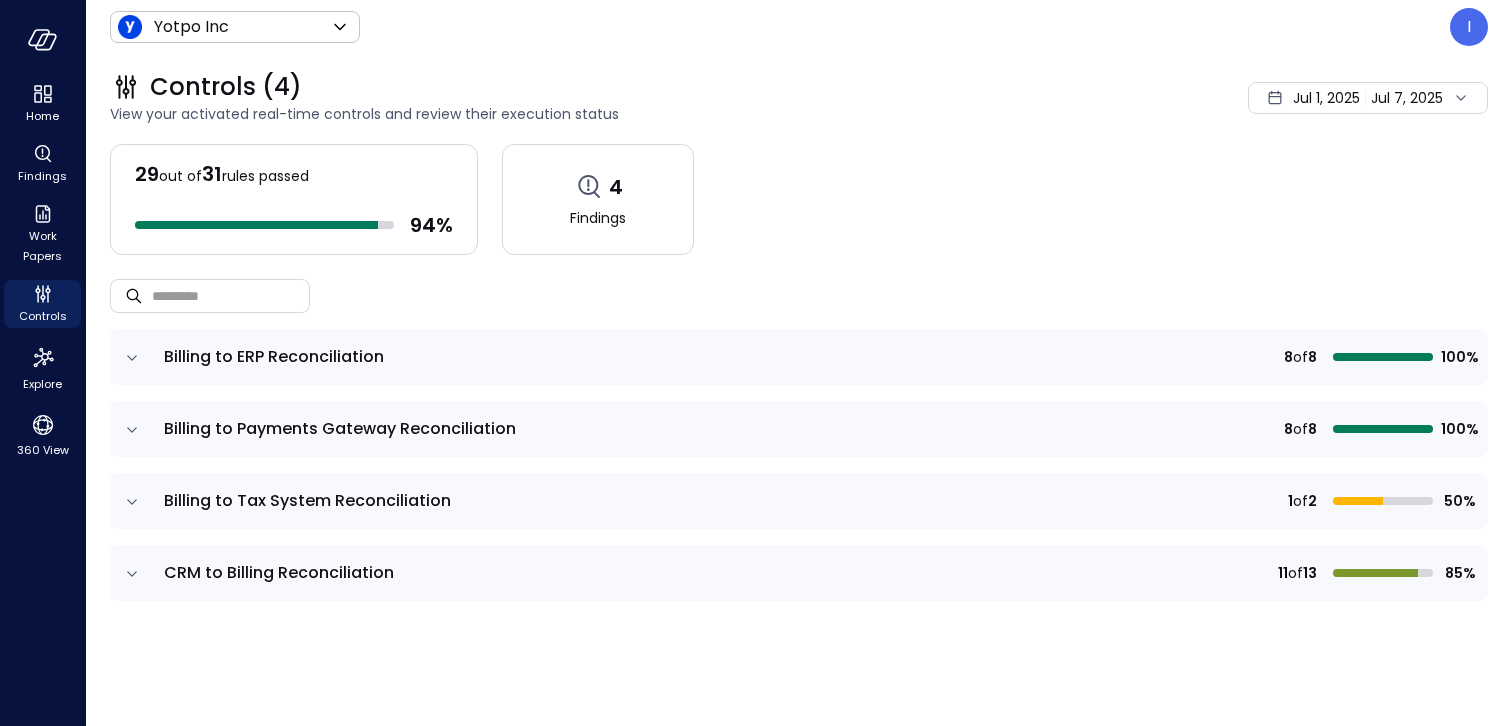 scroll, scrollTop: 0, scrollLeft: 0, axis: both 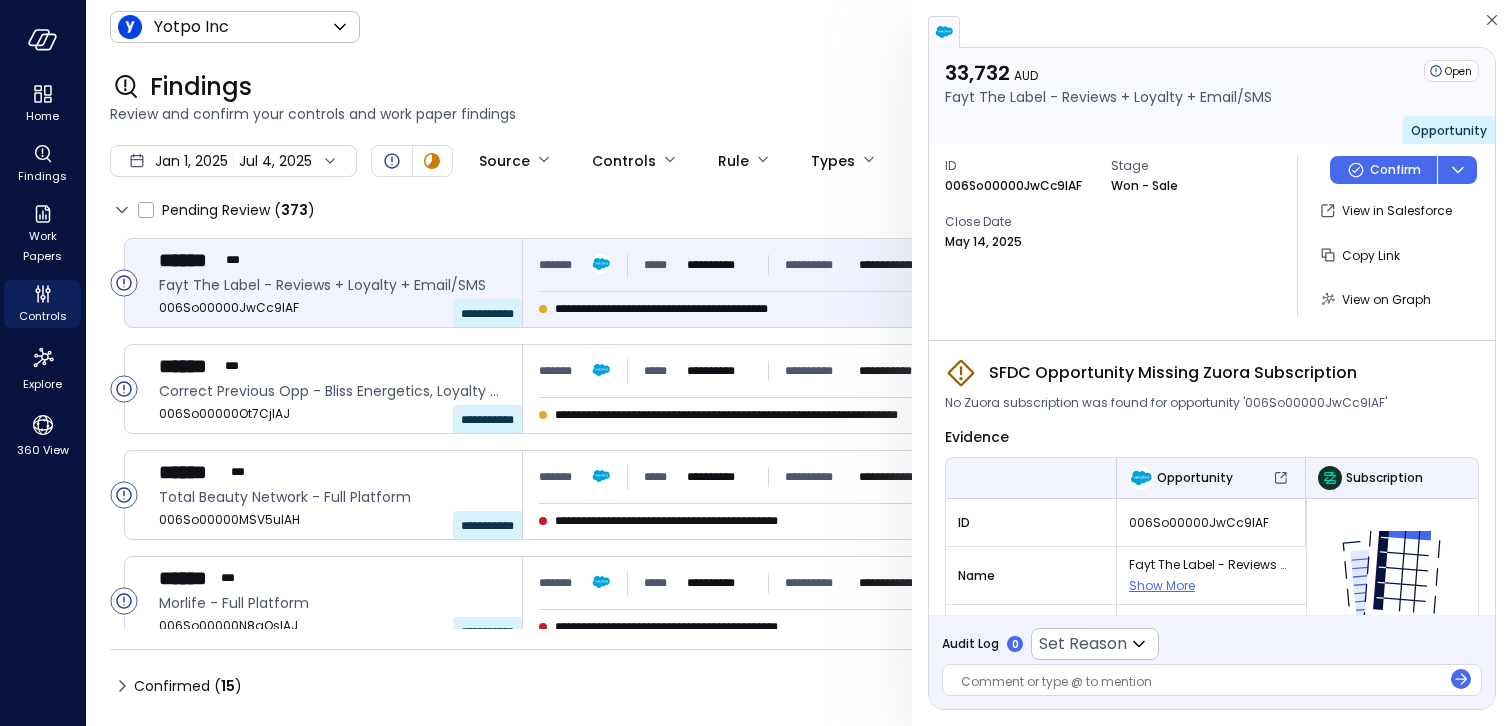 click on "006So00000JwCc9IAF" at bounding box center [1211, 523] 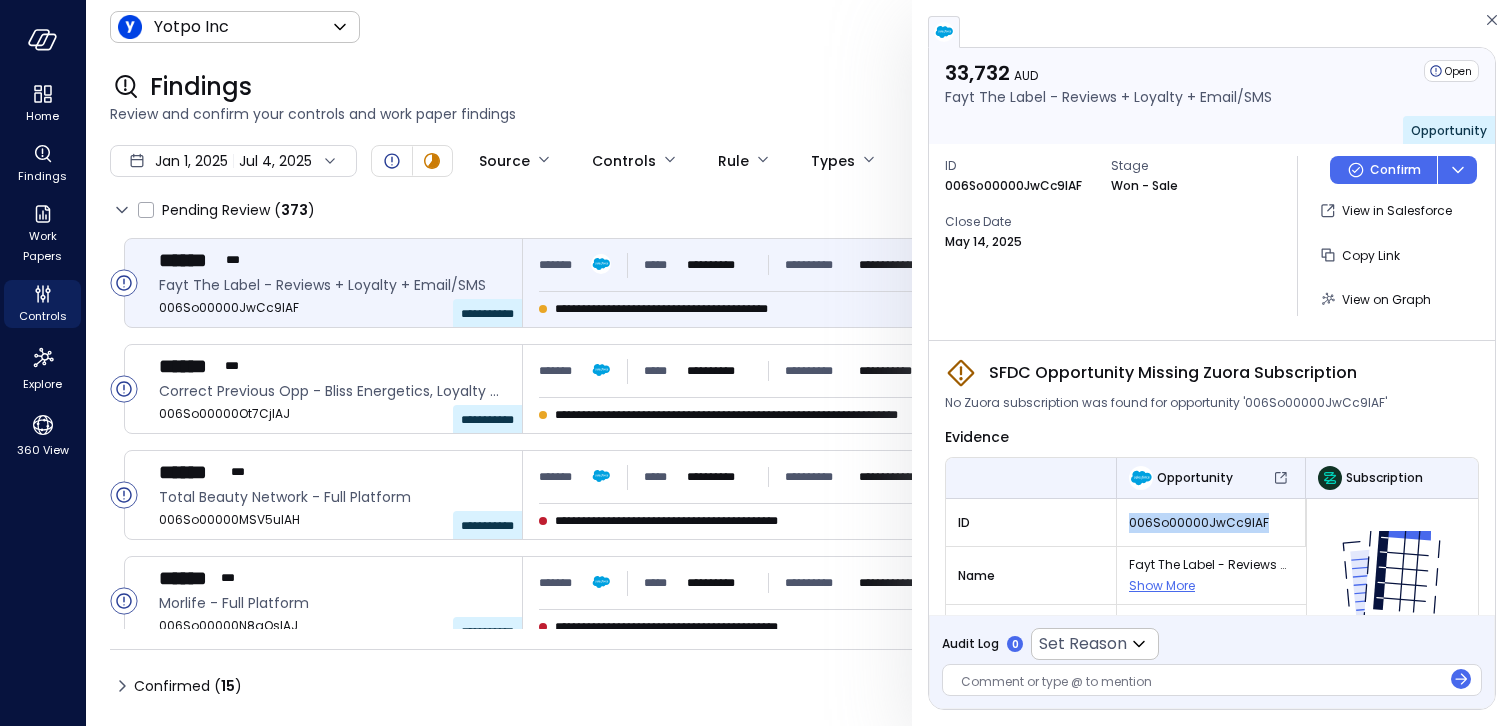 click on "006So00000JwCc9IAF" at bounding box center [1211, 523] 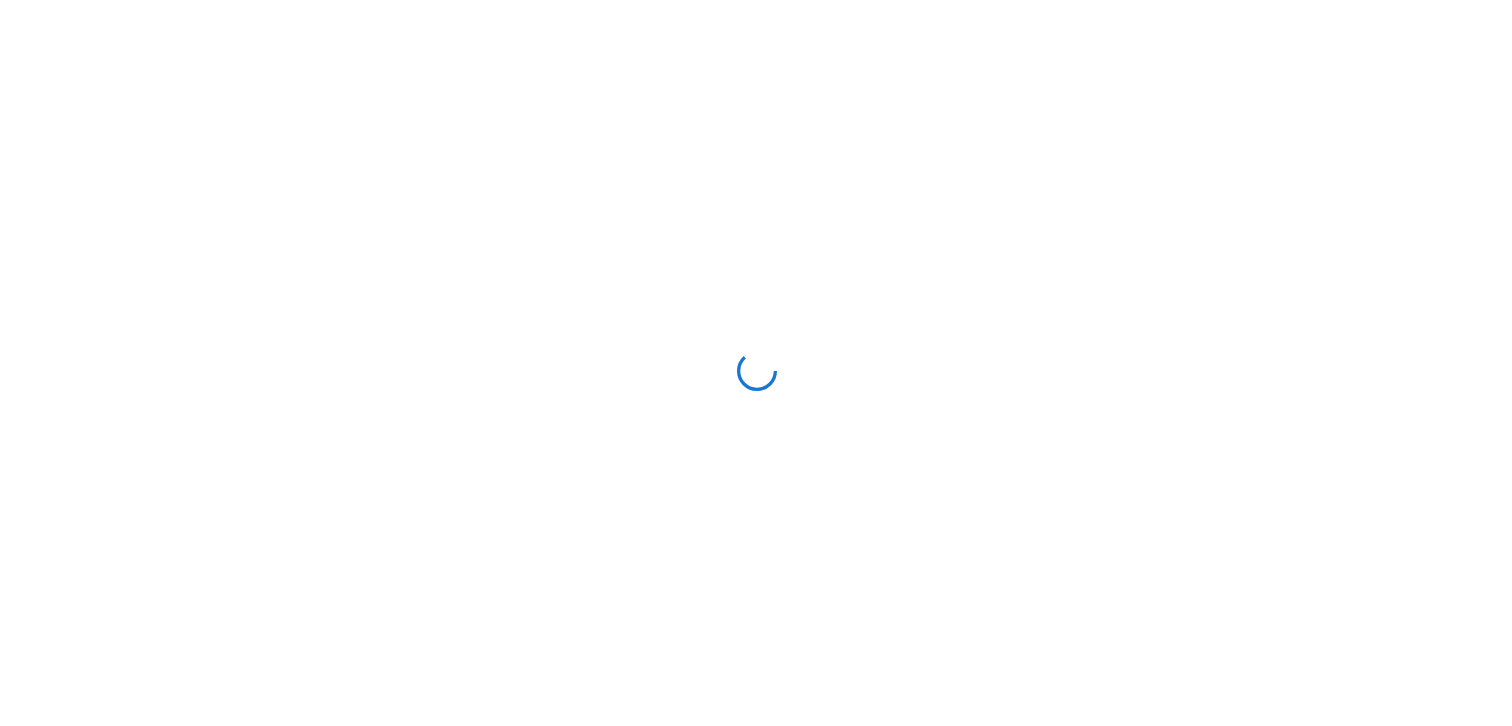 scroll, scrollTop: 0, scrollLeft: 0, axis: both 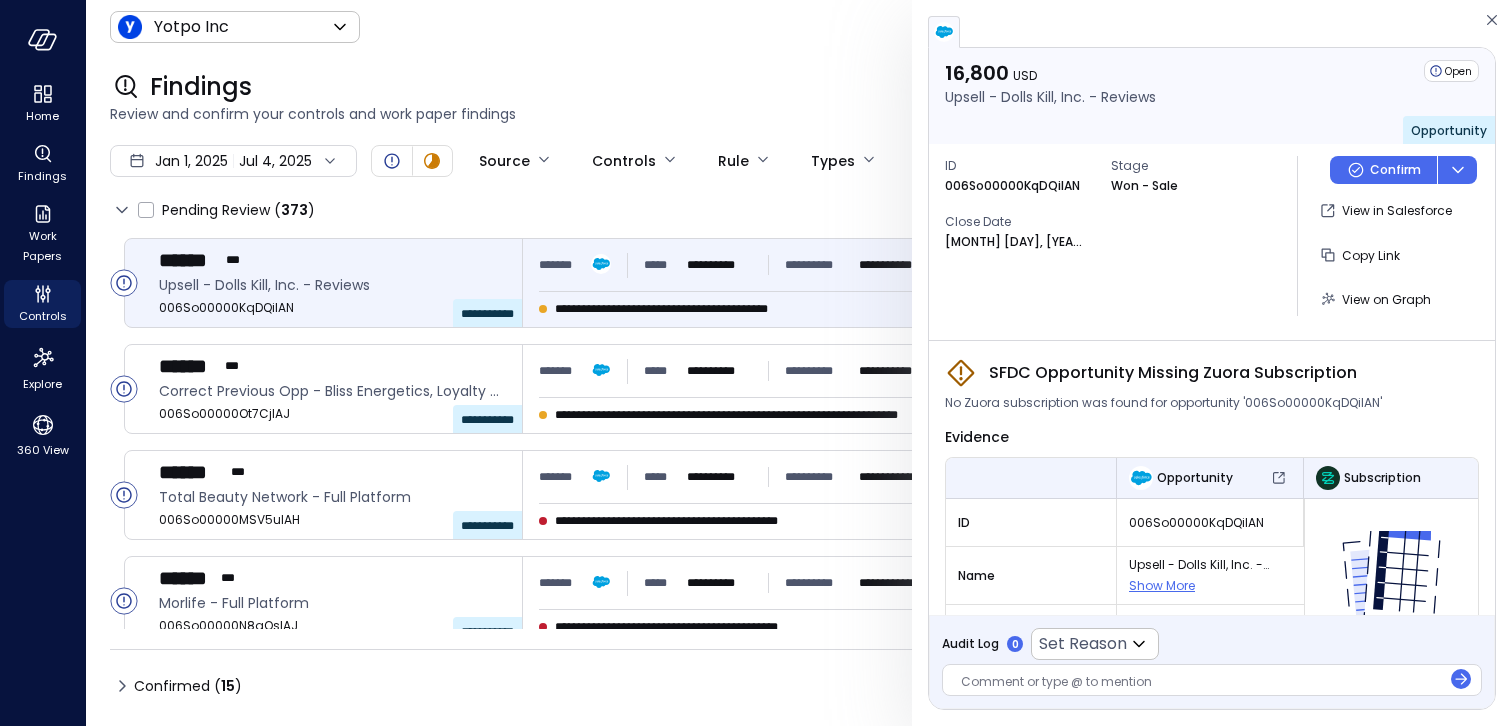 click on "006So00000KqDQiIAN" at bounding box center [1210, 523] 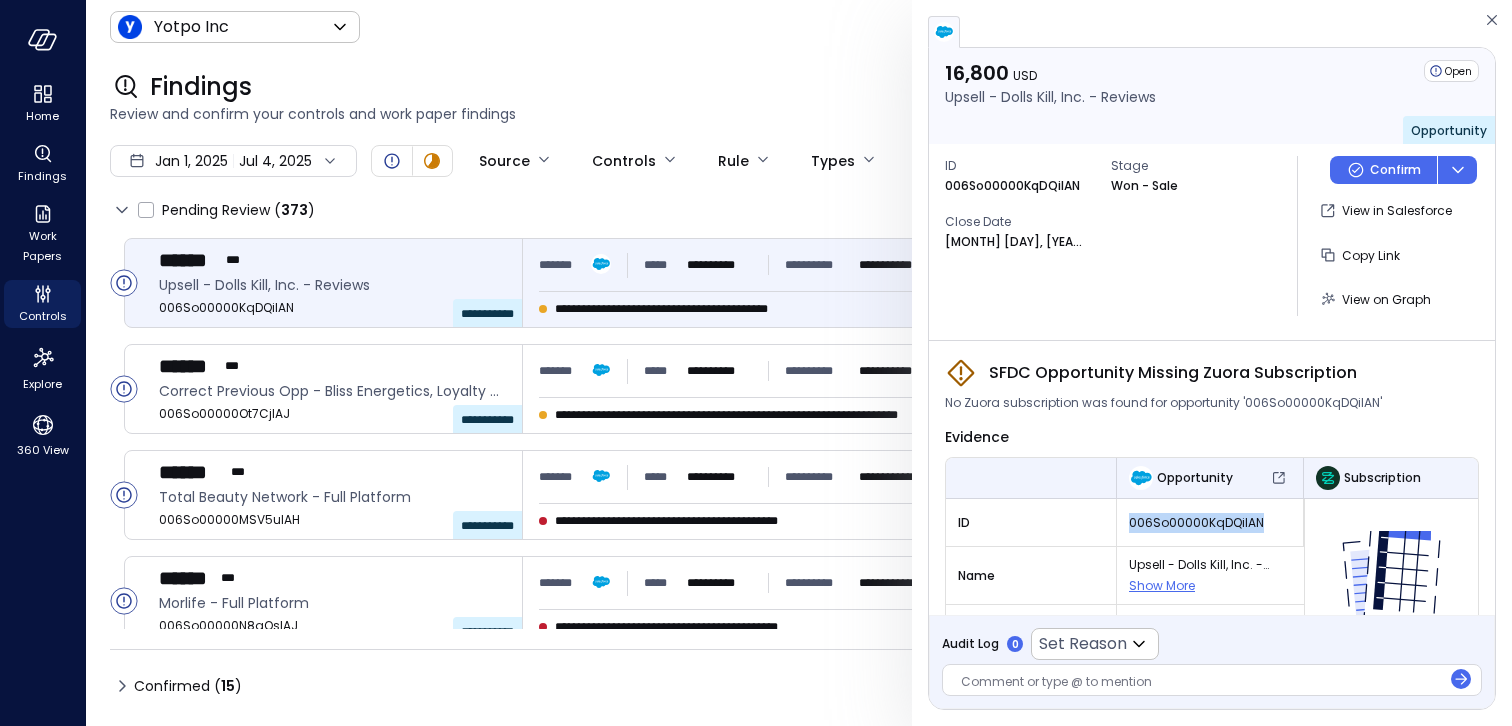 click on "006So00000KqDQiIAN" at bounding box center (1210, 523) 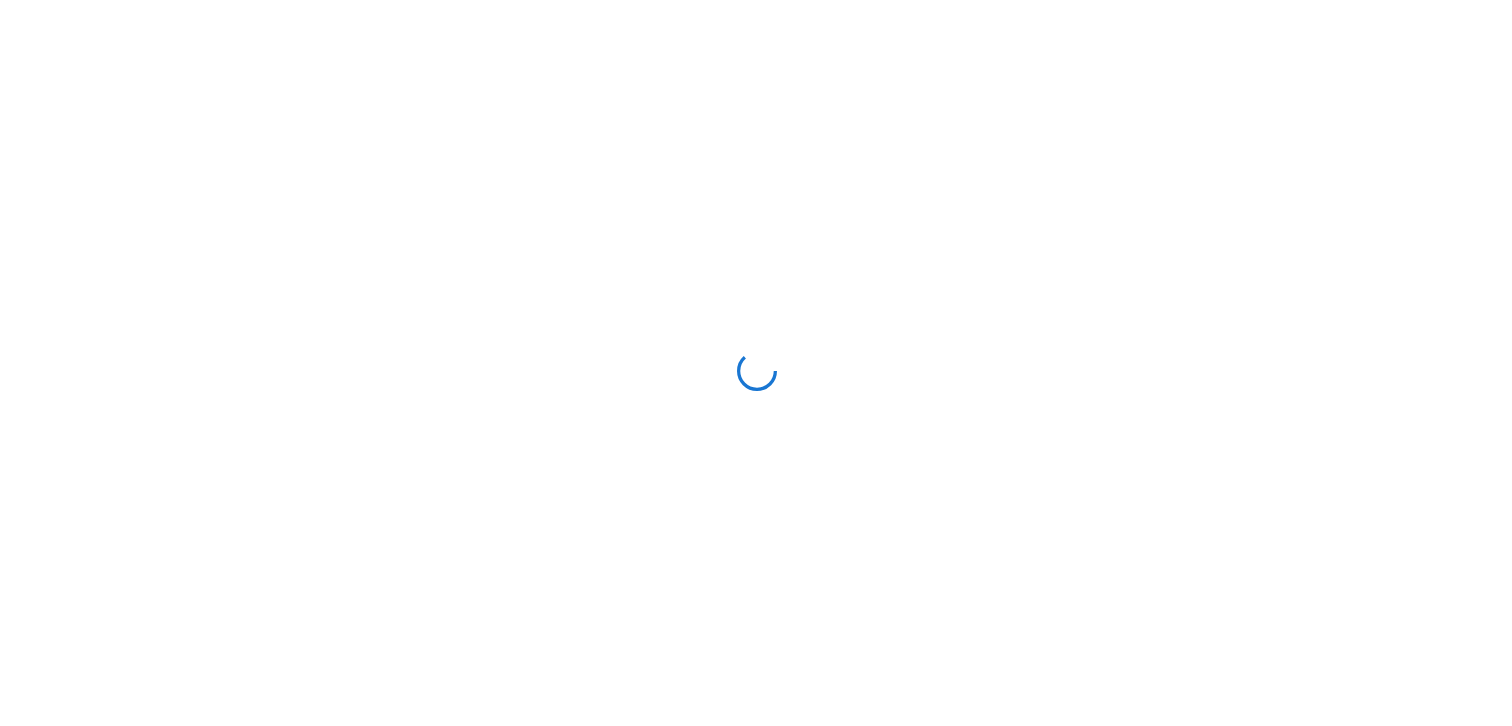 scroll, scrollTop: 0, scrollLeft: 0, axis: both 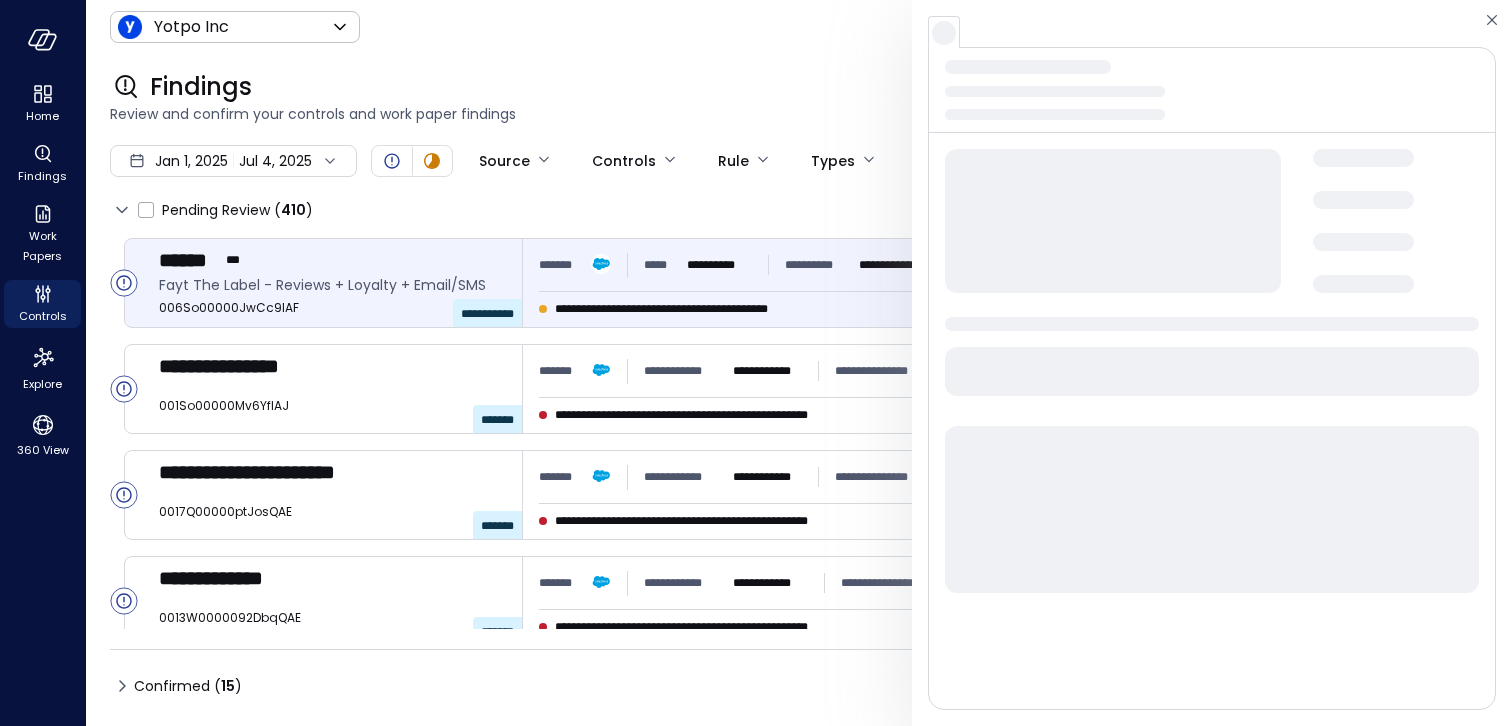 click on "Findings" at bounding box center (799, 87) 